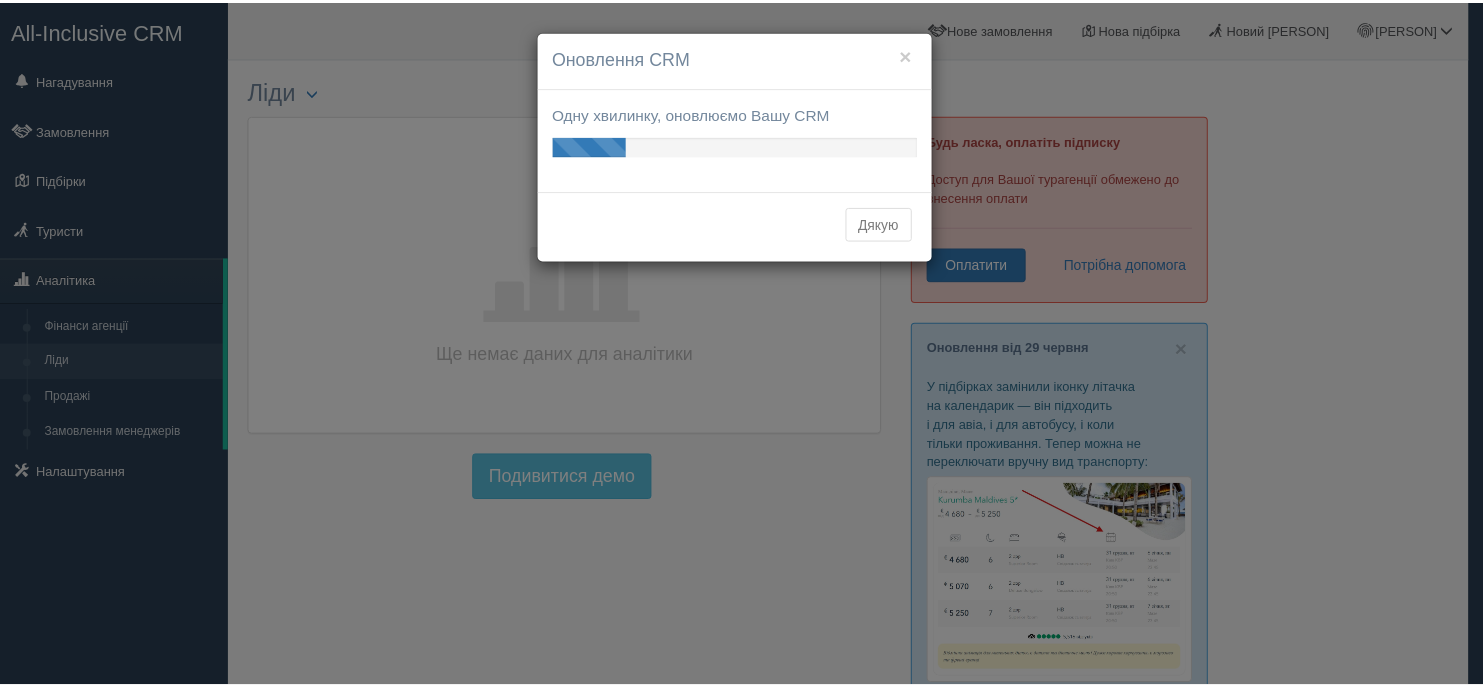 scroll, scrollTop: 0, scrollLeft: 0, axis: both 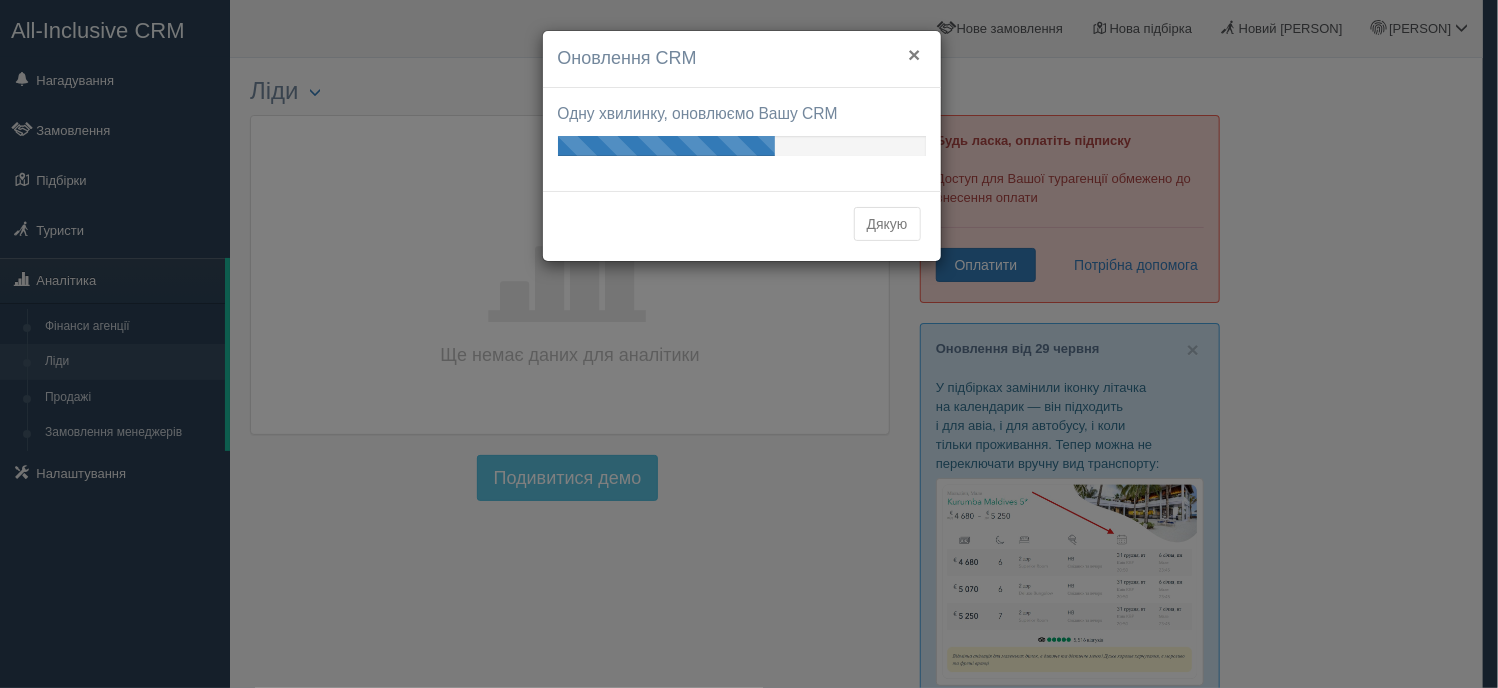 click on "×" at bounding box center [914, 54] 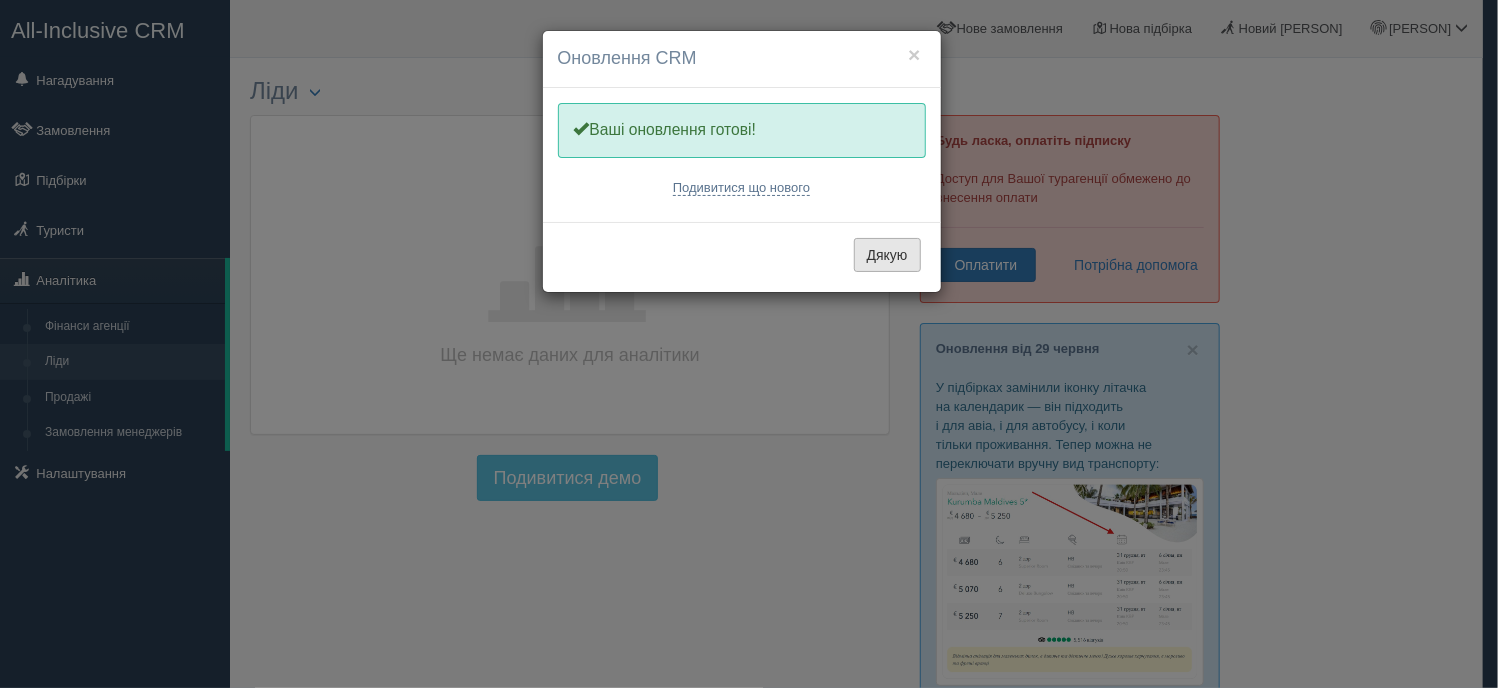 click on "Дякую" at bounding box center [887, 255] 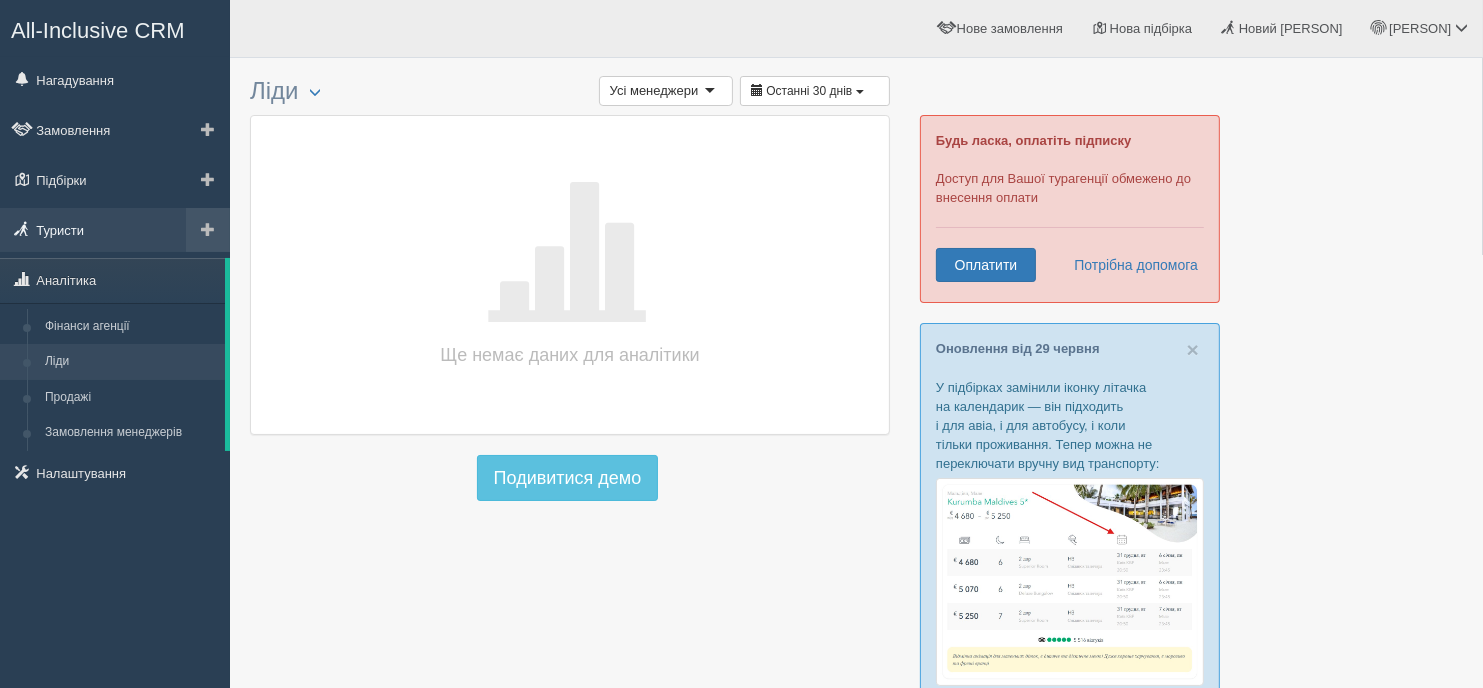 click on "Туристи" at bounding box center (115, 230) 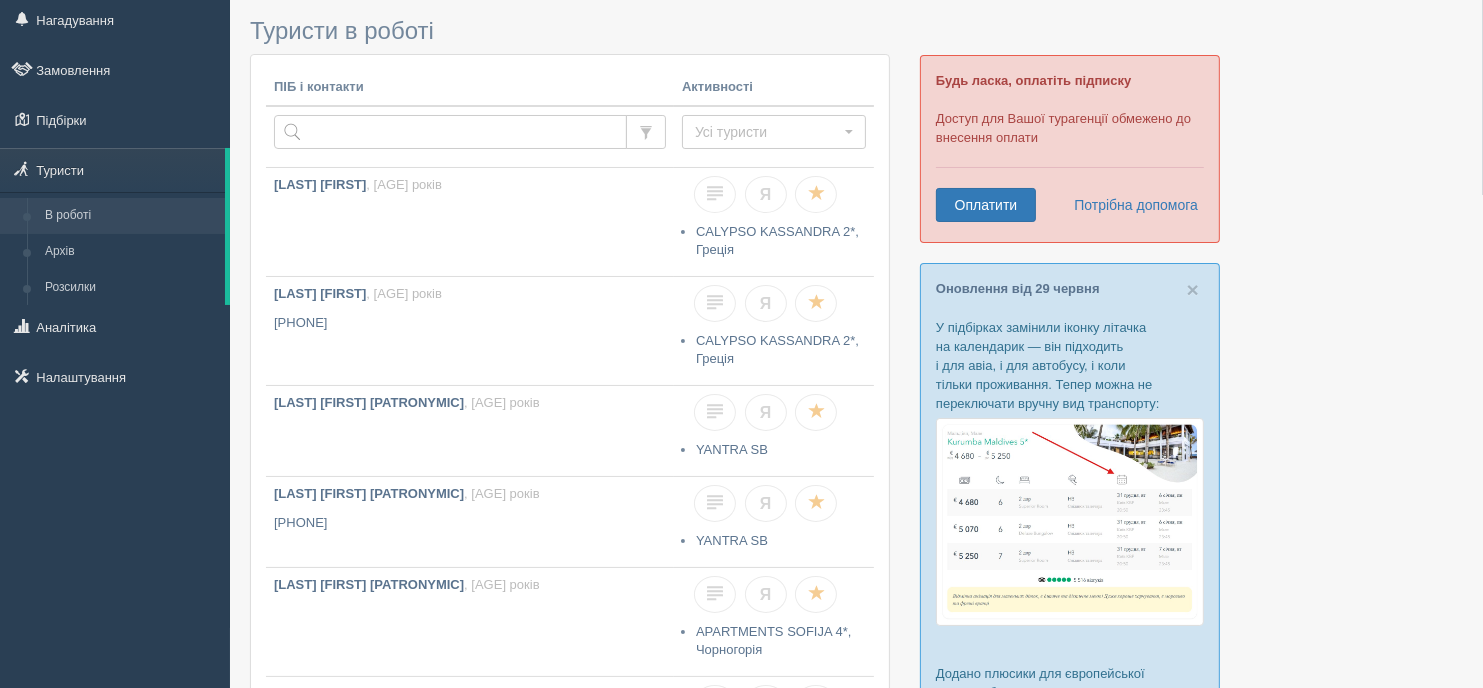 scroll, scrollTop: 0, scrollLeft: 0, axis: both 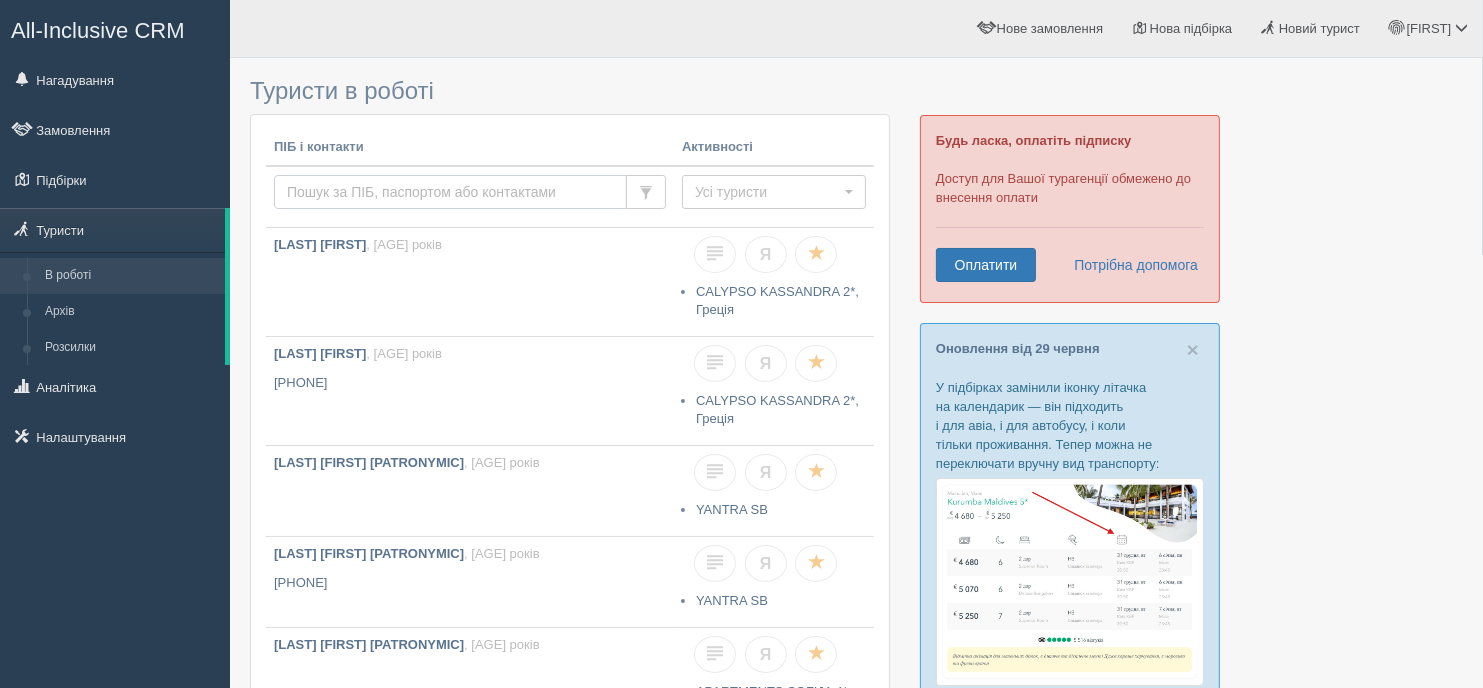 click at bounding box center (450, 192) 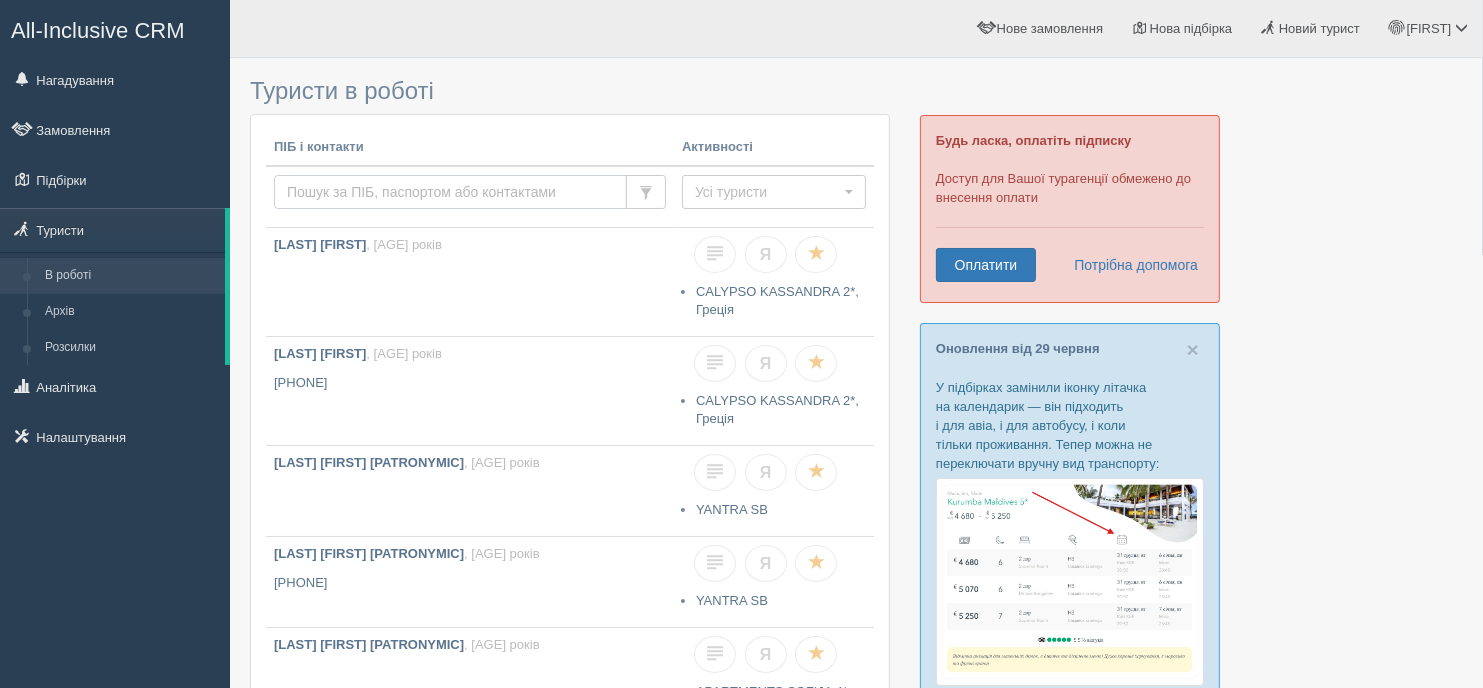 type on "журавлева" 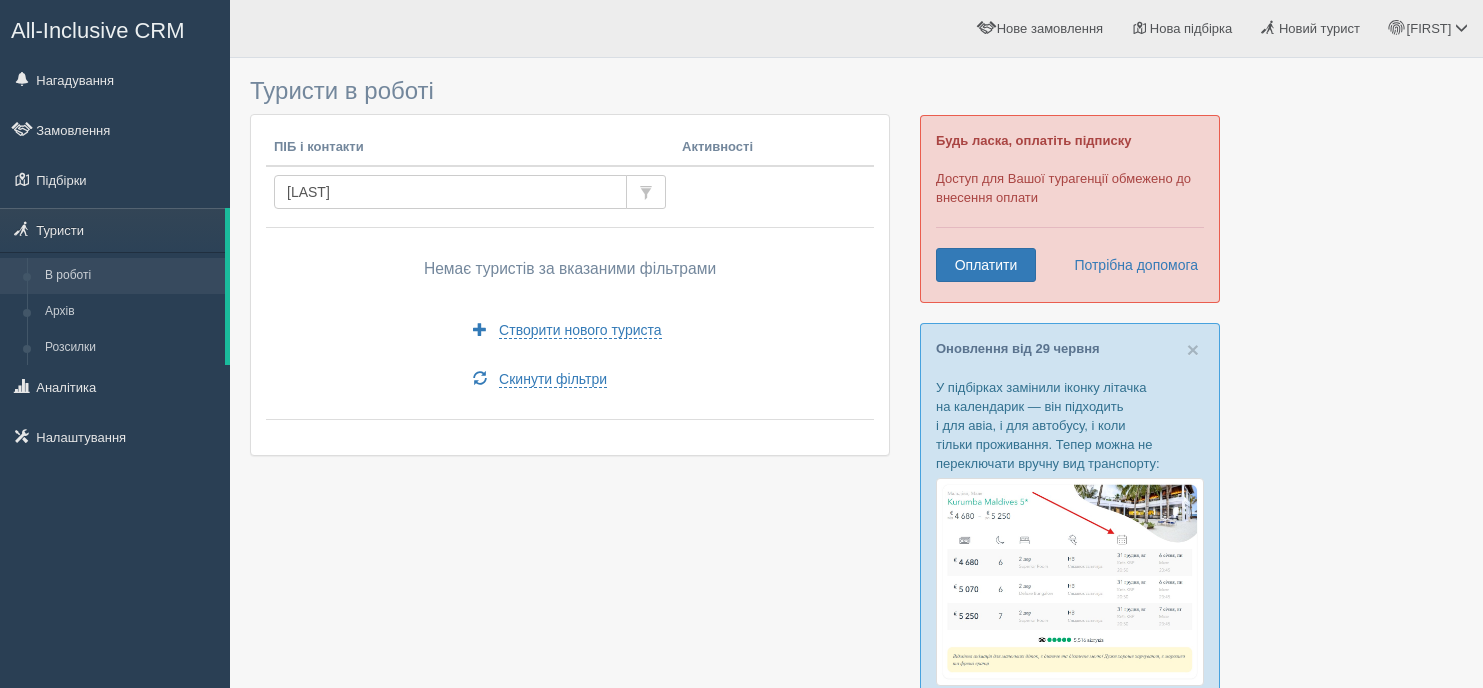 scroll, scrollTop: 0, scrollLeft: 0, axis: both 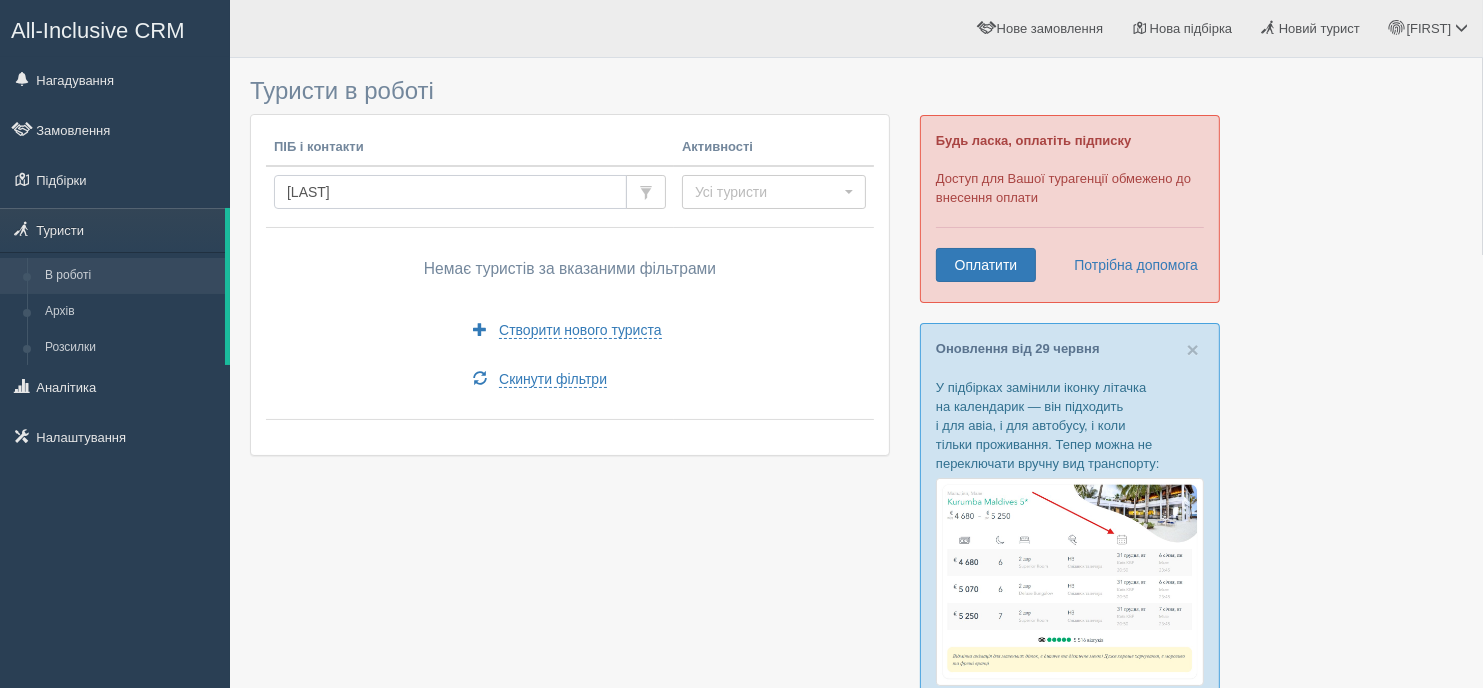 click on "журавлева" at bounding box center [450, 192] 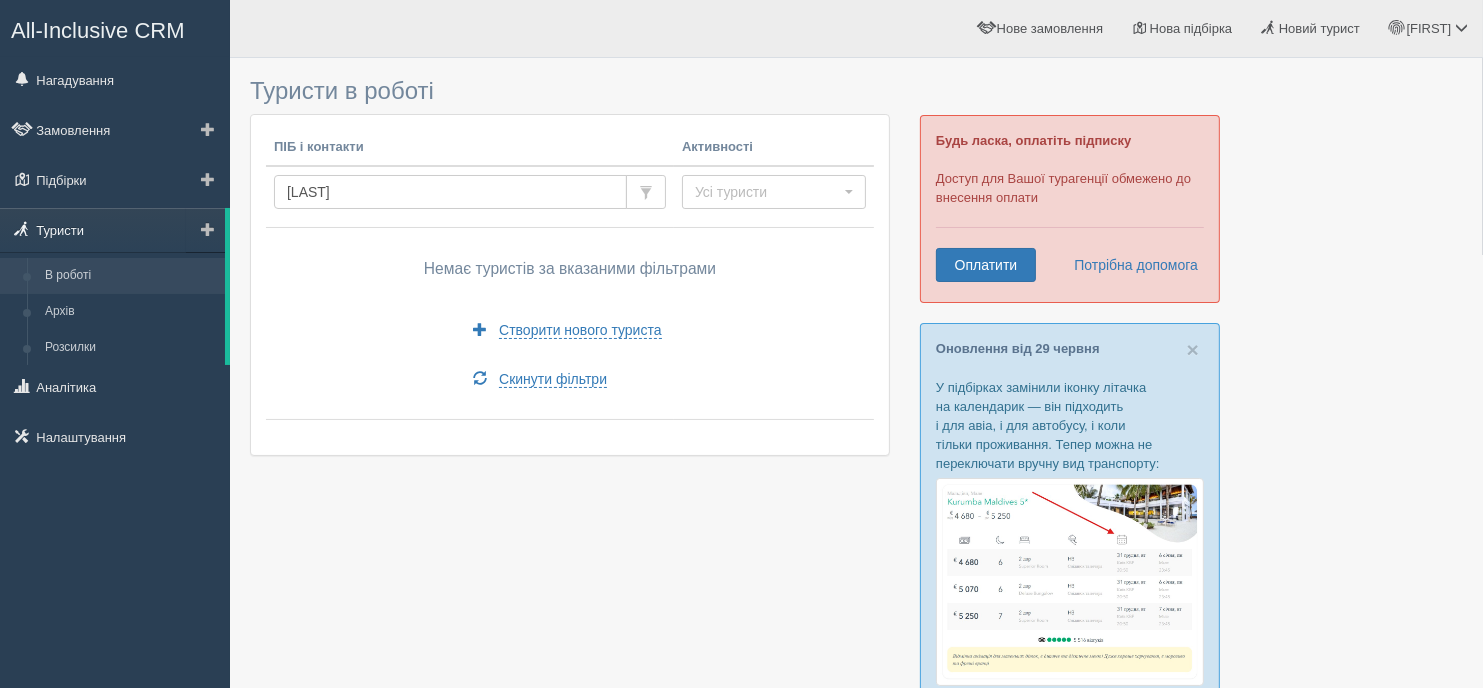 click on "Туристи" at bounding box center (112, 230) 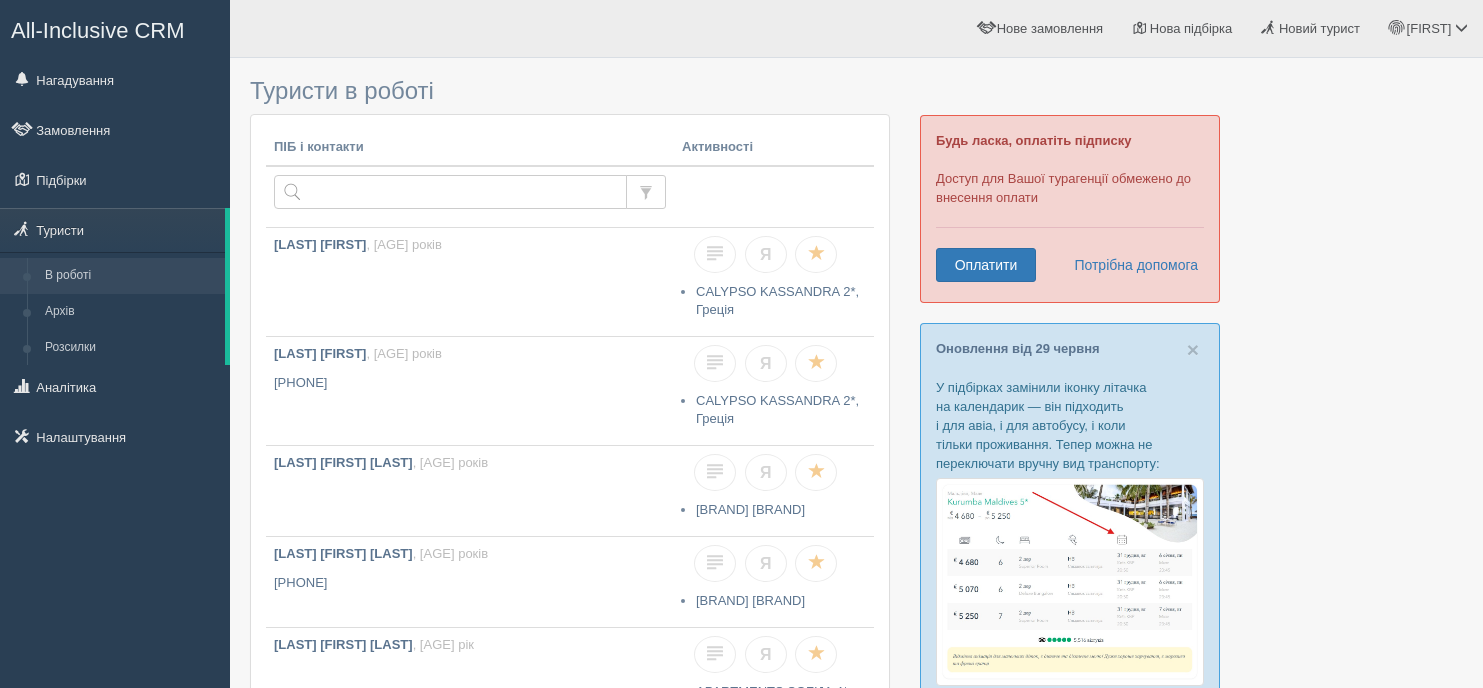 scroll, scrollTop: 0, scrollLeft: 0, axis: both 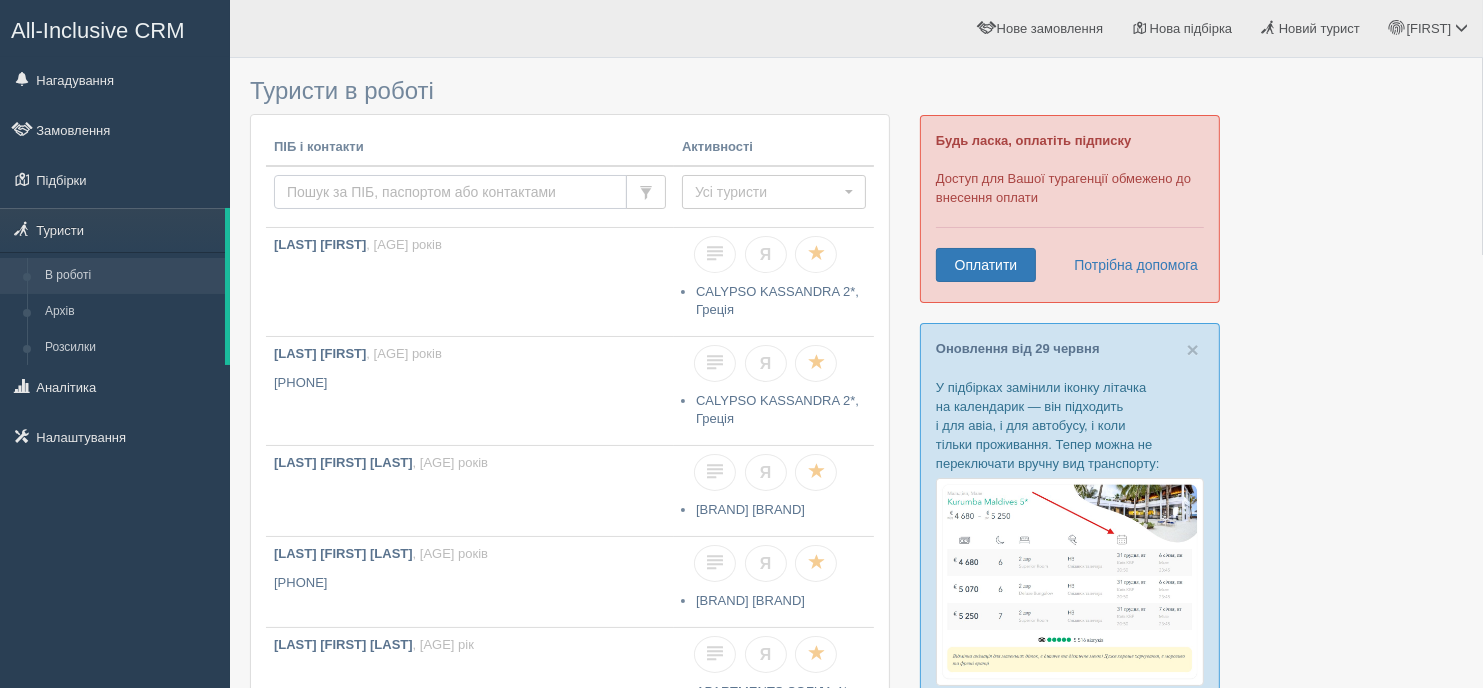 click at bounding box center [450, 192] 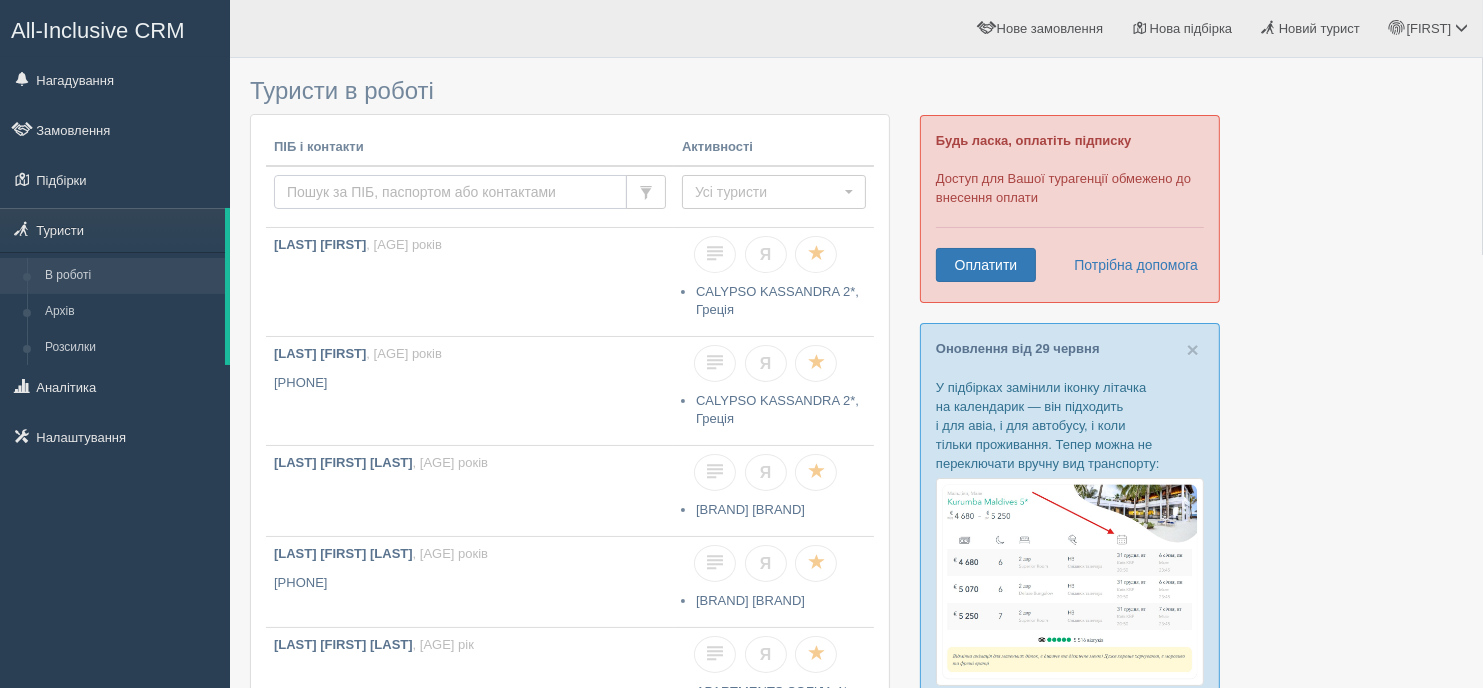 type on "[LAST]" 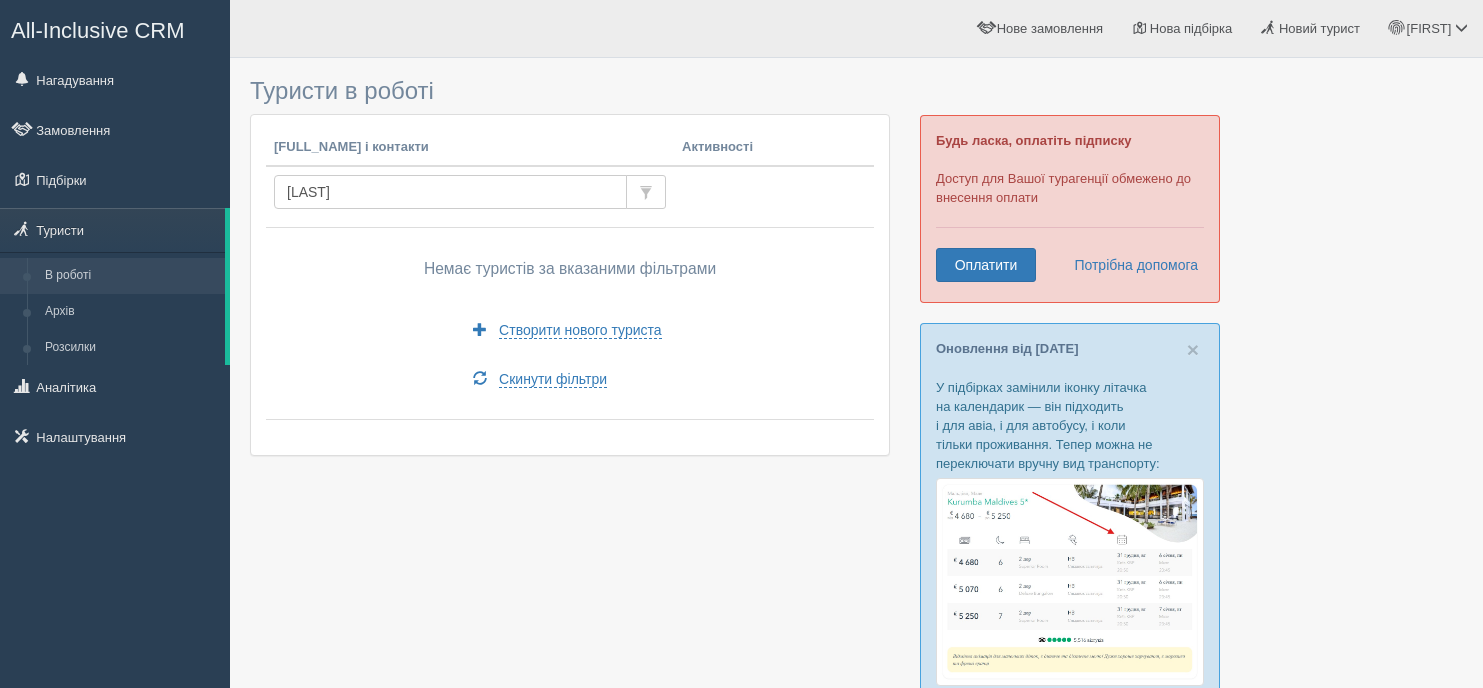 scroll, scrollTop: 0, scrollLeft: 0, axis: both 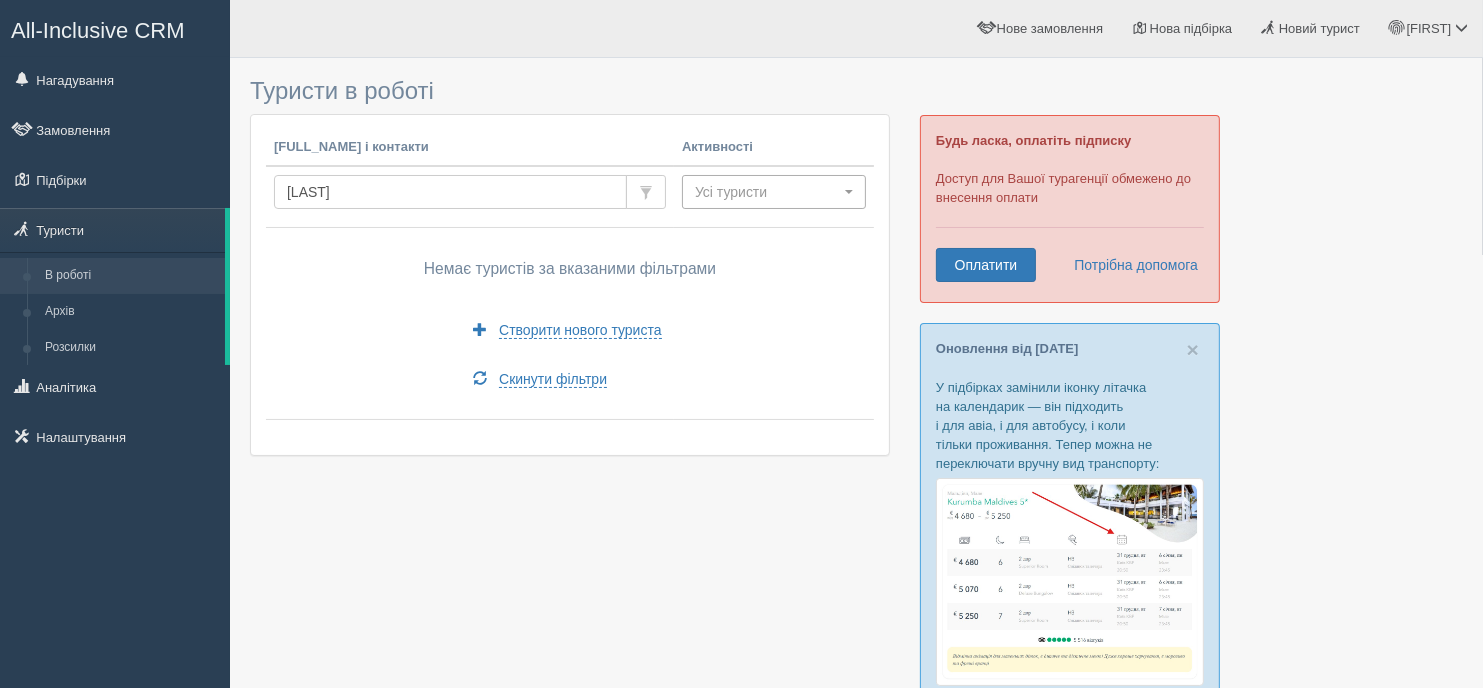 click at bounding box center [849, 192] 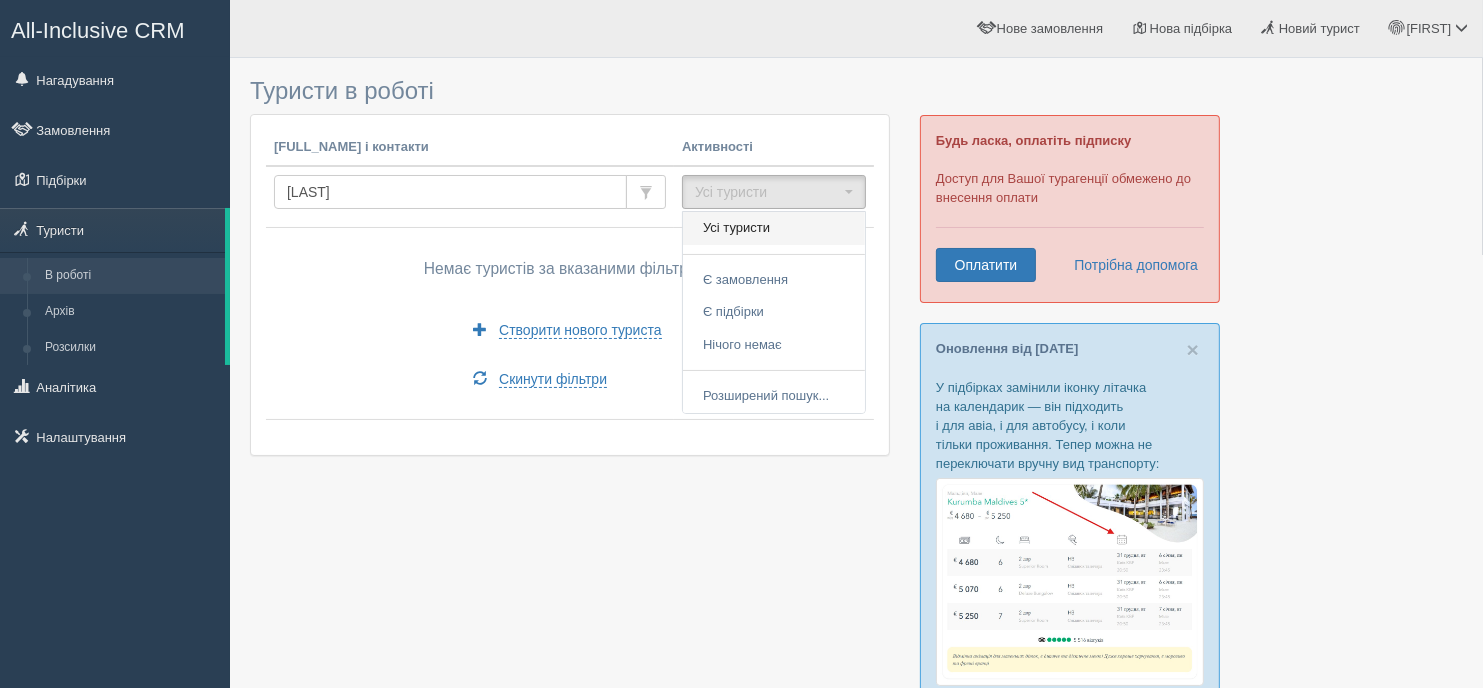 click on "Усі туристи" at bounding box center [774, 228] 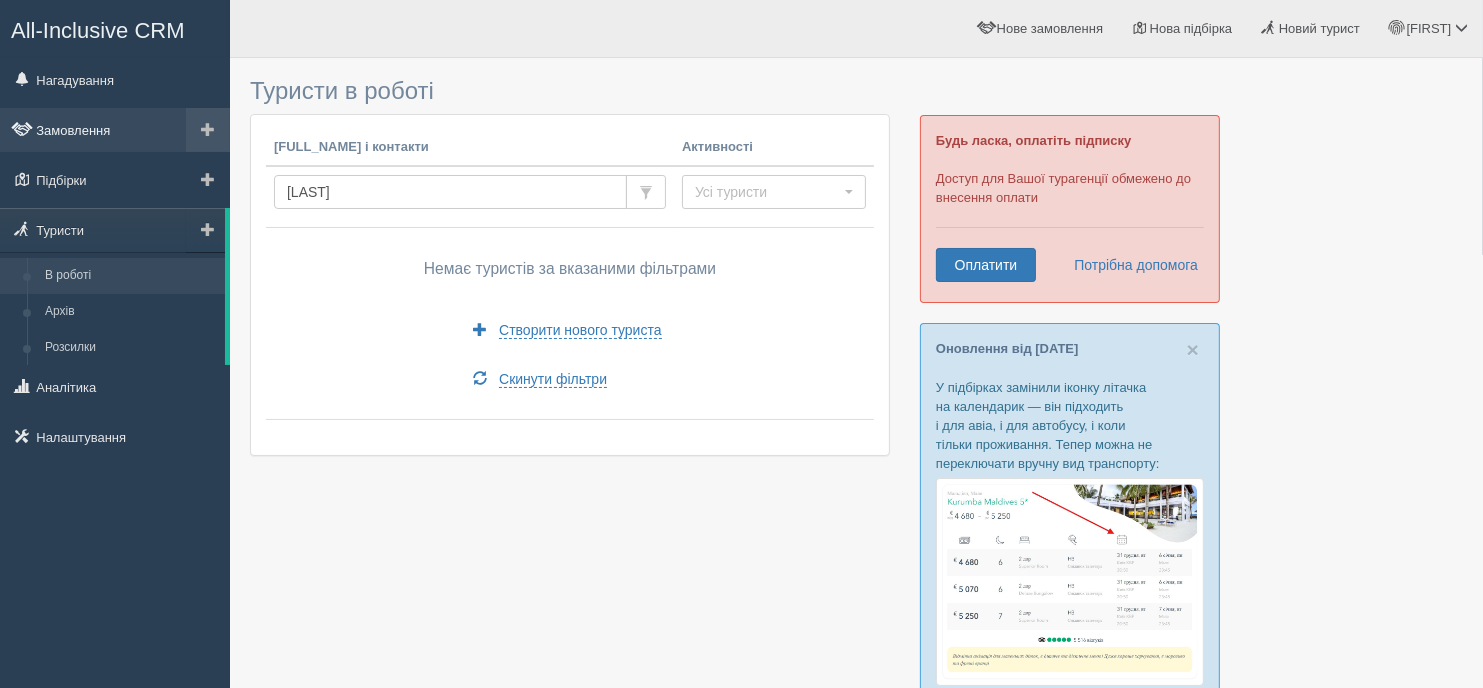 click on "Замовлення" at bounding box center [115, 130] 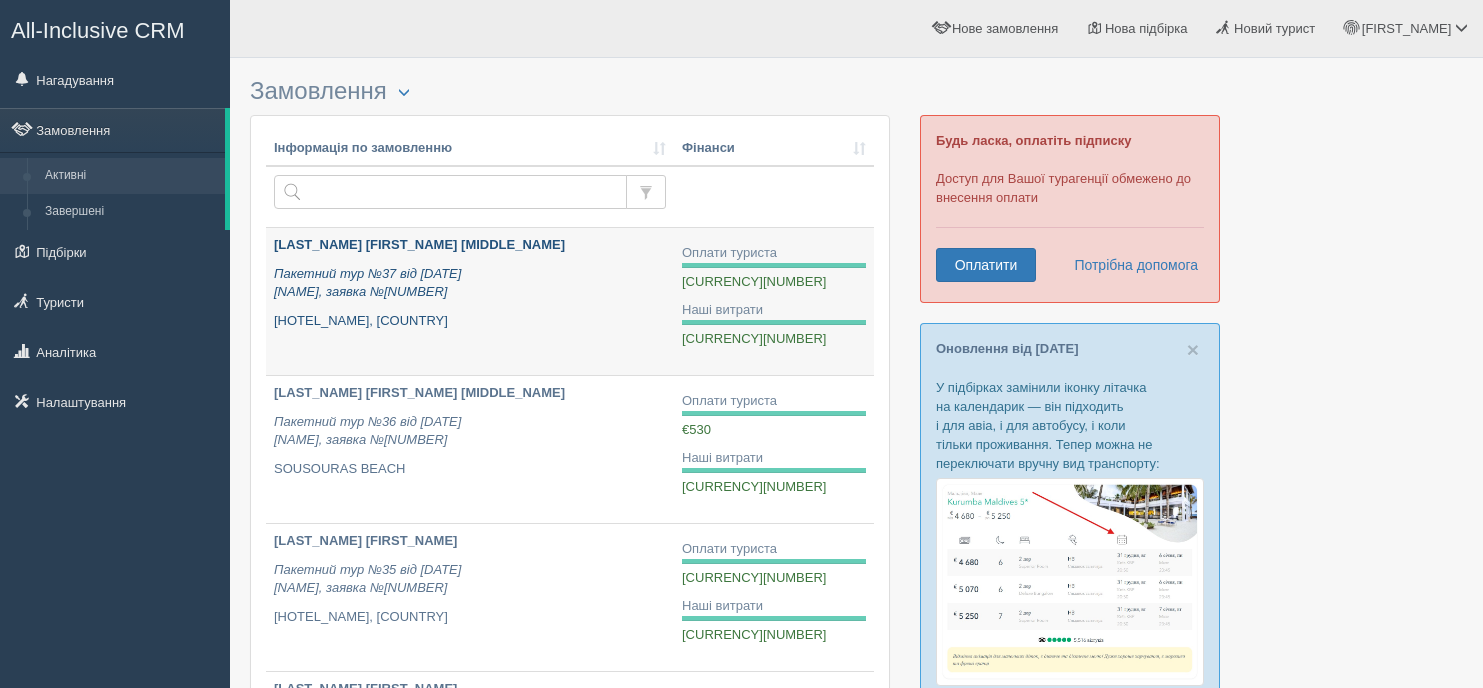 scroll, scrollTop: 0, scrollLeft: 0, axis: both 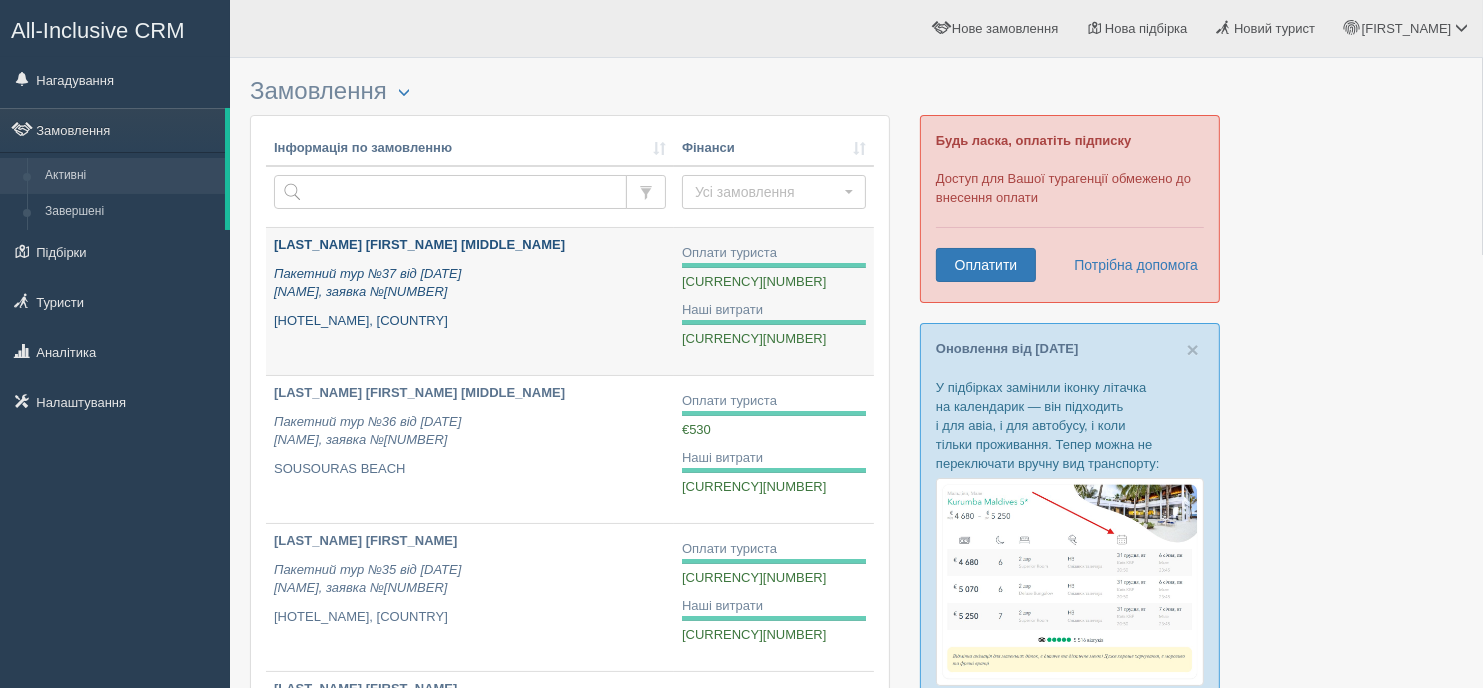 click on "Журавльова Ірина Михалівна
Пакетний тур №37 від 30.01.2025
Alf, заявка №251662
Xenios Anastasia Resort & Spa 5*, Греція" at bounding box center (470, 283) 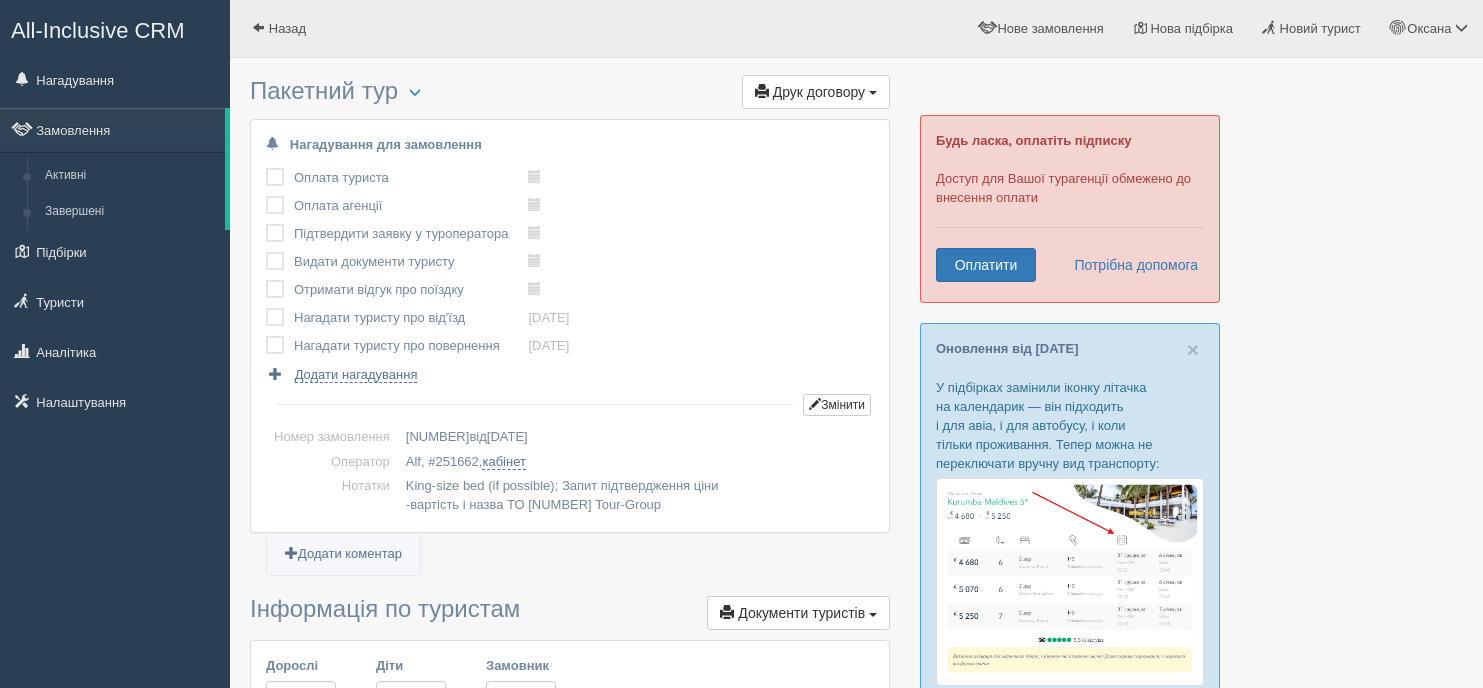 scroll, scrollTop: 0, scrollLeft: 0, axis: both 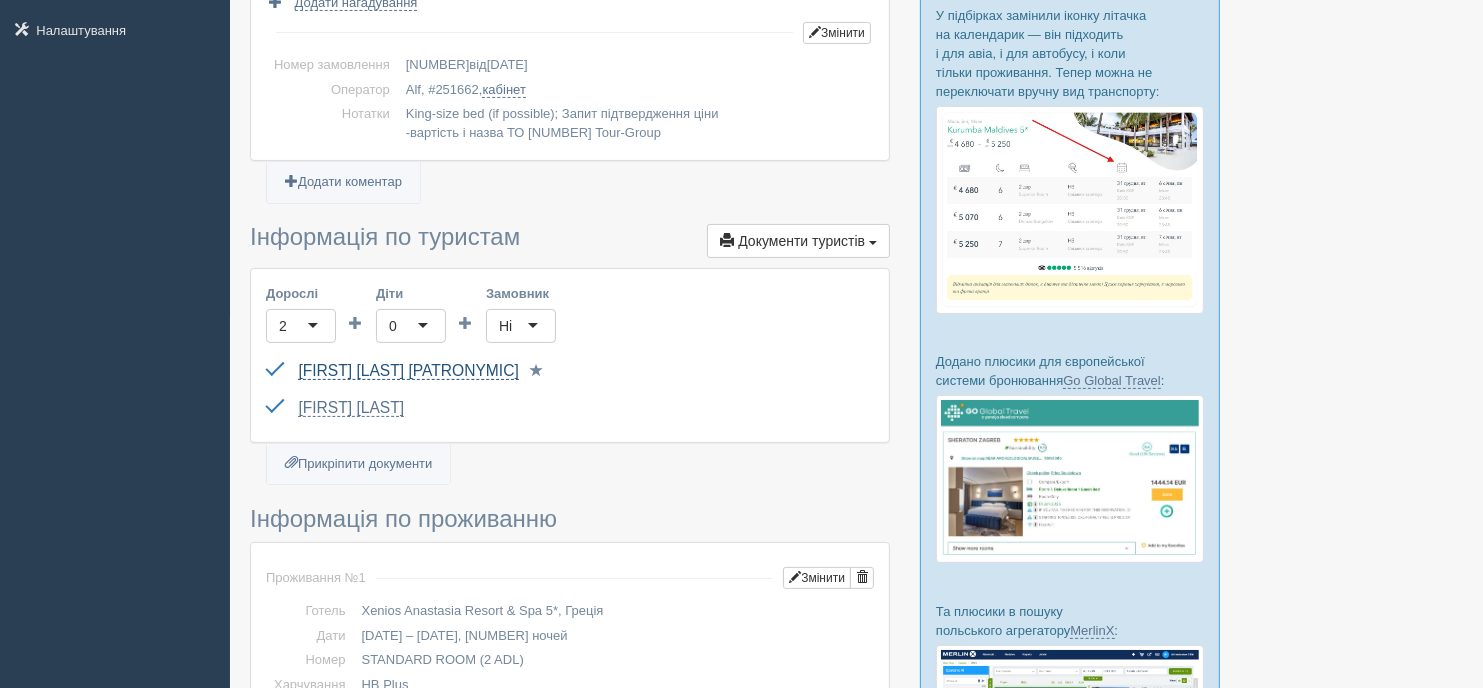 click on "[LAST] [FIRST] [PATRONYMIC]" at bounding box center [467, 371] 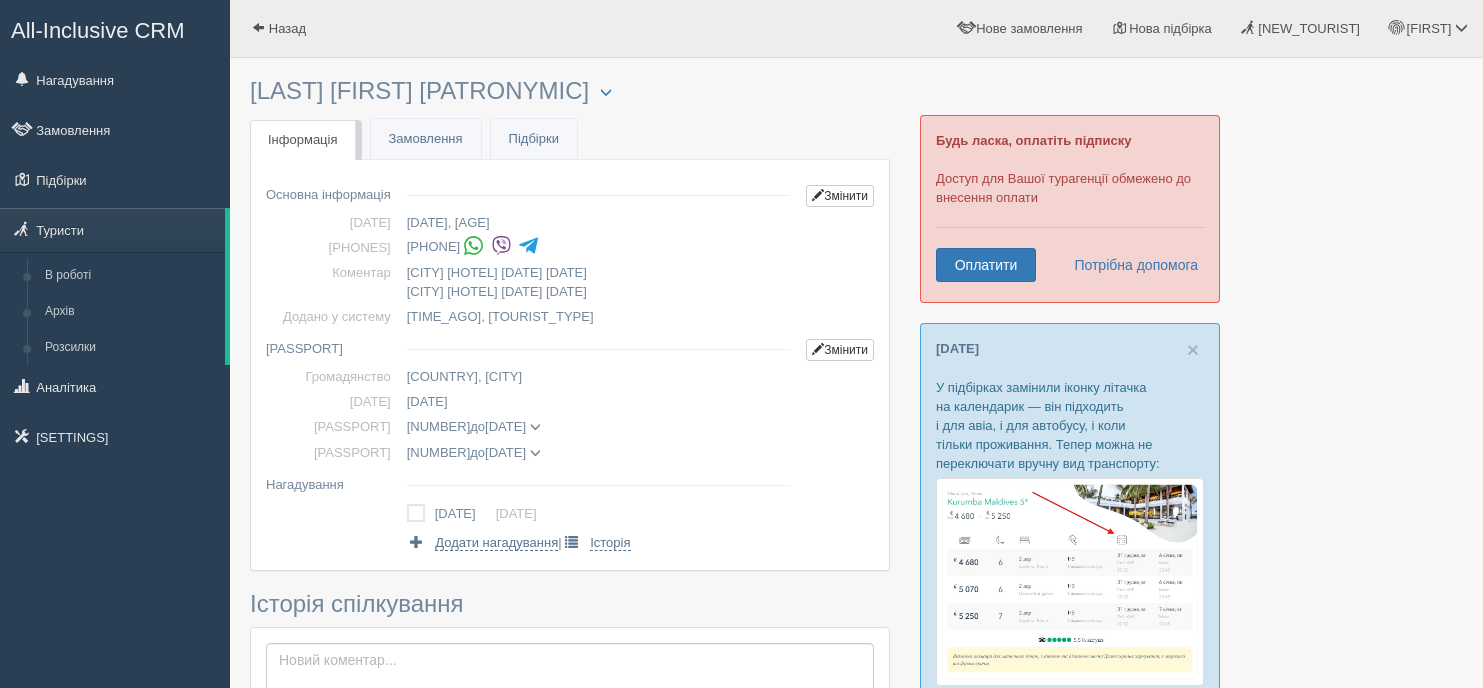 scroll, scrollTop: 0, scrollLeft: 0, axis: both 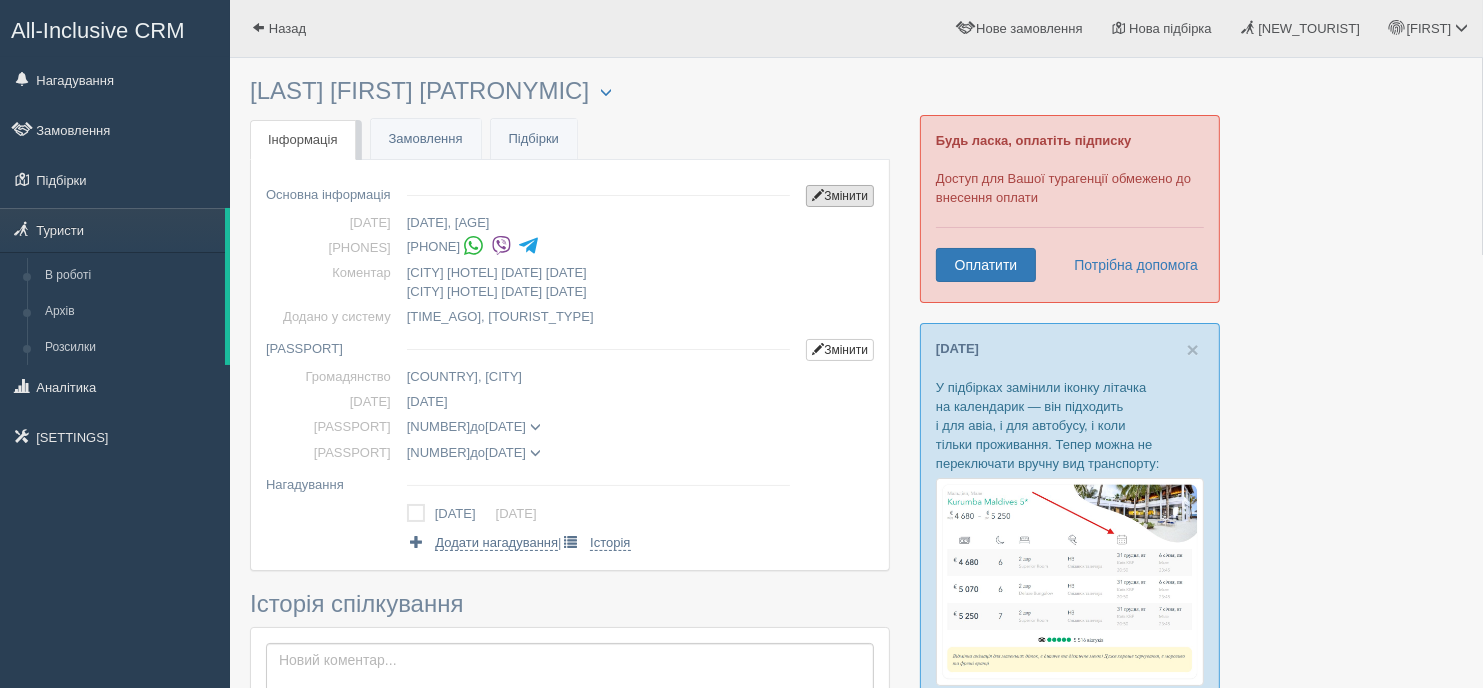 click on "Змінити" at bounding box center (840, 196) 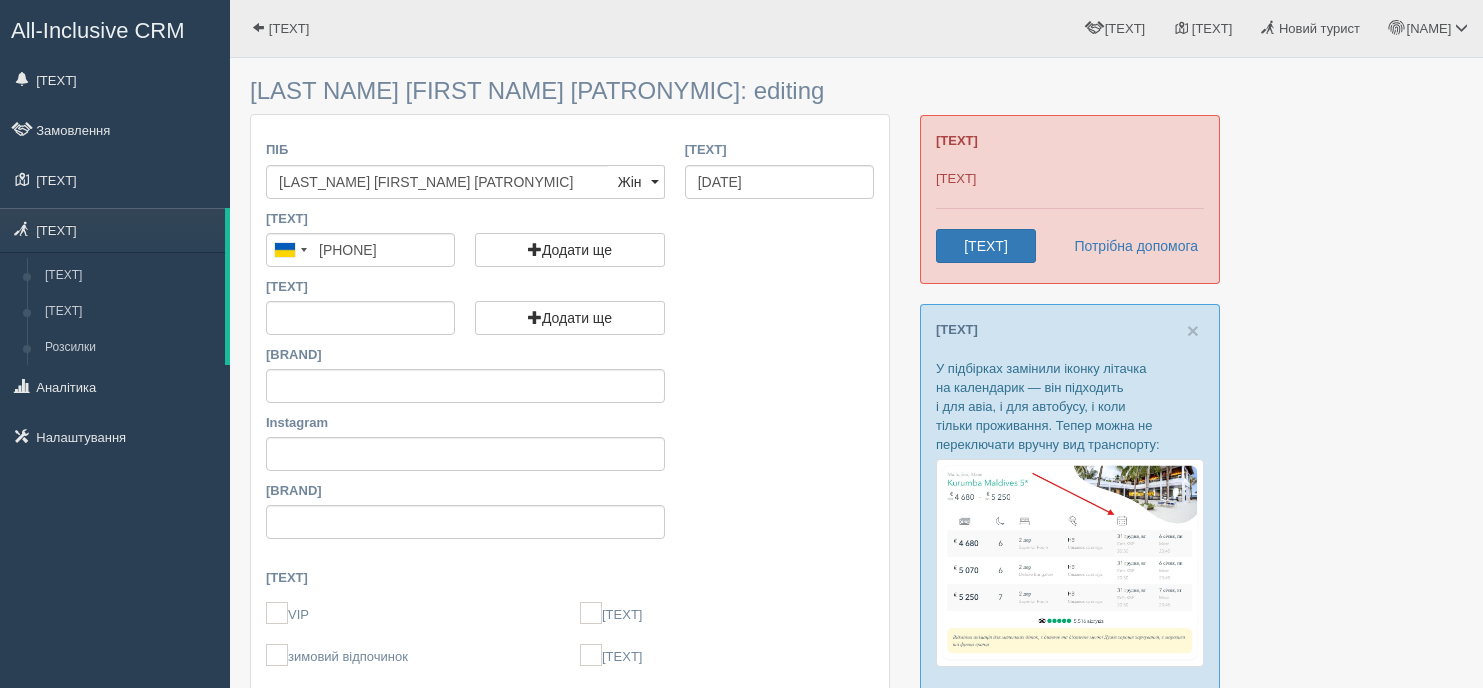 scroll, scrollTop: 0, scrollLeft: 0, axis: both 